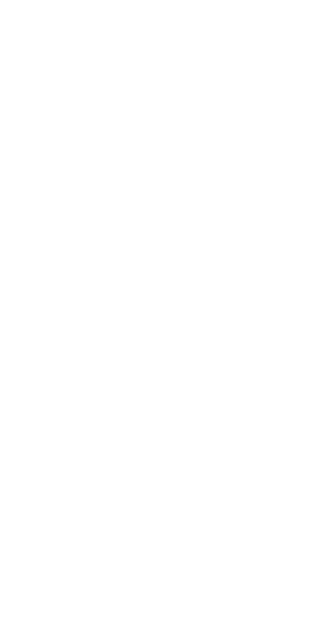 scroll, scrollTop: 0, scrollLeft: 0, axis: both 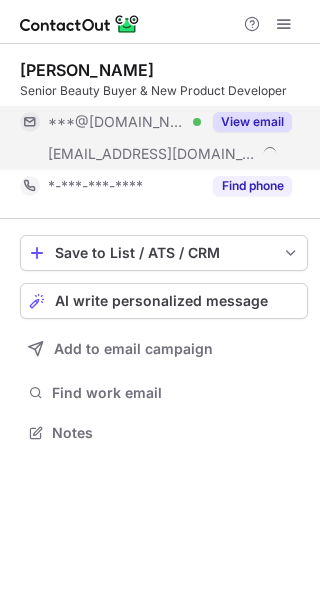 click on "View email" at bounding box center (252, 122) 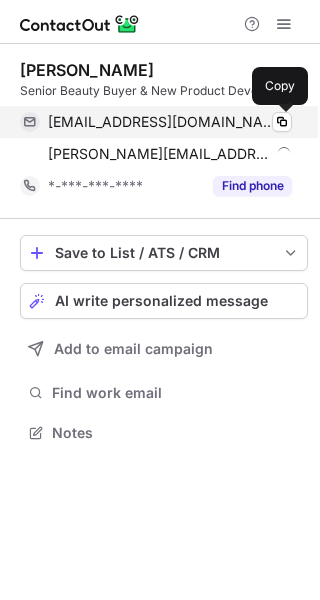 click at bounding box center (282, 122) 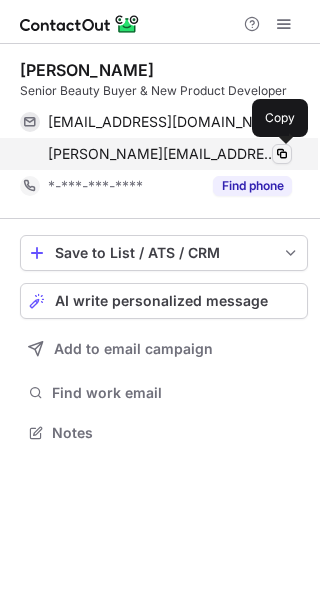 click at bounding box center [282, 154] 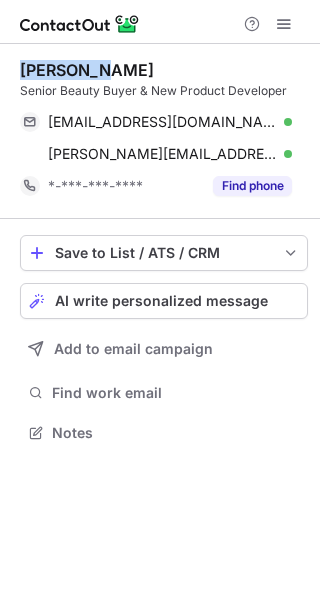 drag, startPoint x: 96, startPoint y: 69, endPoint x: 8, endPoint y: 72, distance: 88.051125 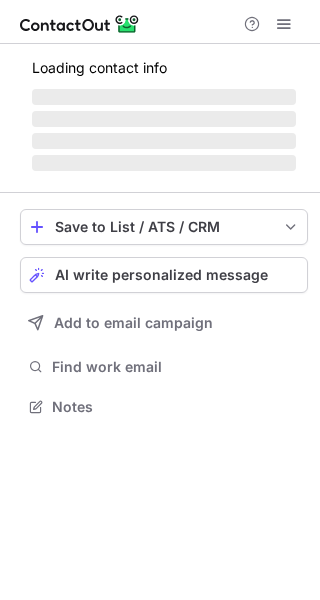 scroll, scrollTop: 0, scrollLeft: 0, axis: both 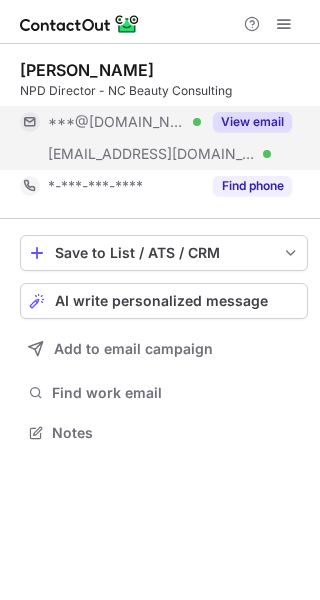 click on "View email" at bounding box center (252, 122) 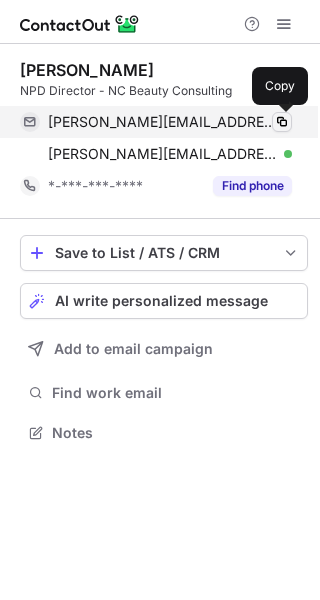 click at bounding box center [282, 122] 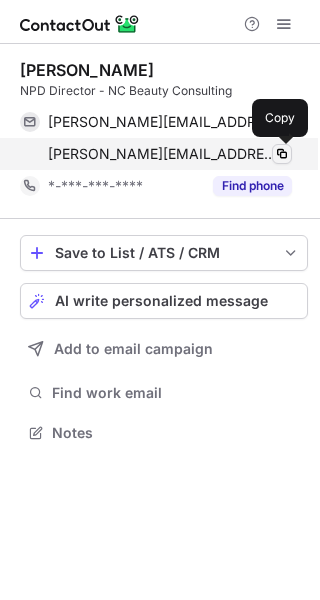 click at bounding box center (282, 154) 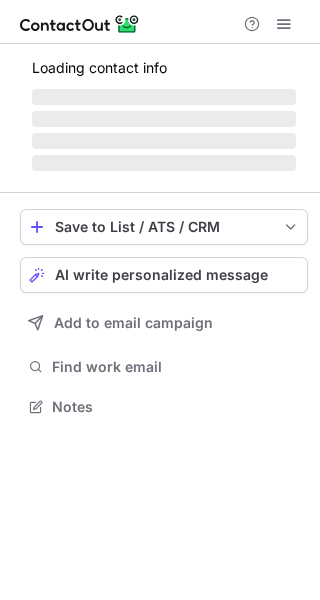 scroll, scrollTop: 0, scrollLeft: 0, axis: both 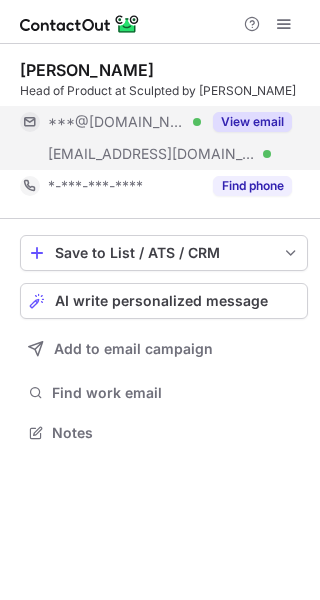 click on "View email" at bounding box center [252, 122] 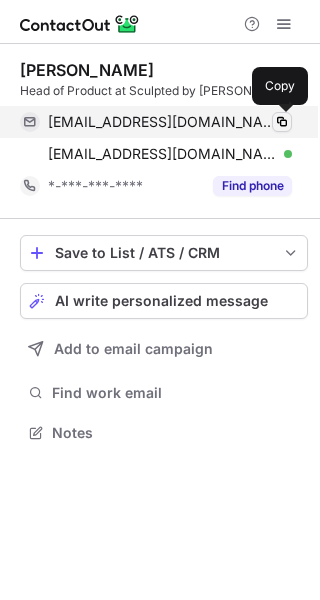 click at bounding box center (282, 122) 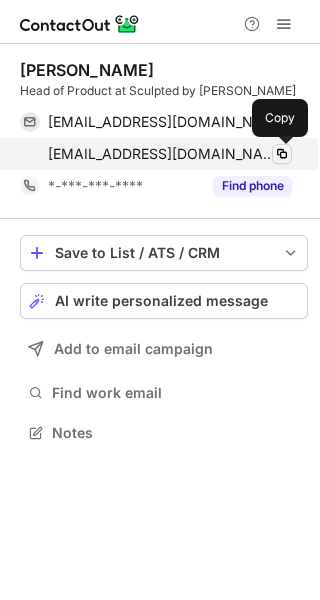 click at bounding box center (282, 154) 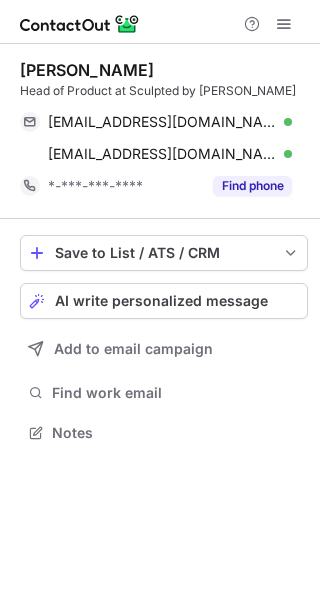 drag, startPoint x: 195, startPoint y: 71, endPoint x: -28, endPoint y: 57, distance: 223.43903 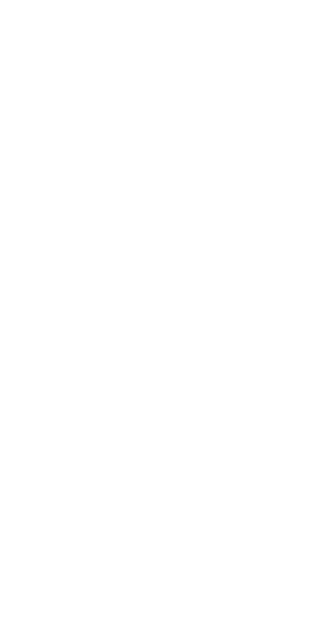 scroll, scrollTop: 0, scrollLeft: 0, axis: both 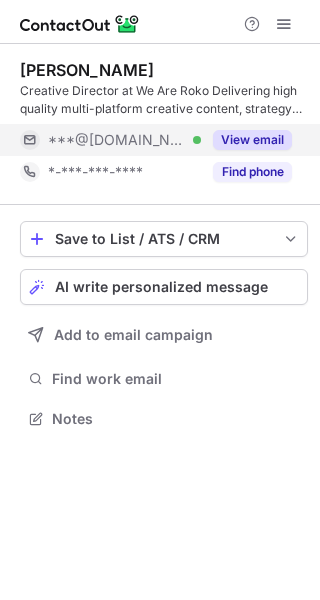 click on "View email" at bounding box center (252, 140) 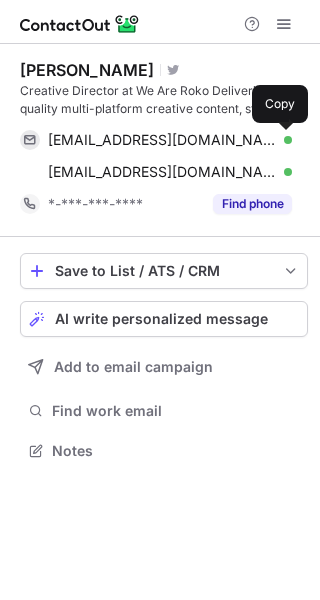 scroll, scrollTop: 10, scrollLeft: 10, axis: both 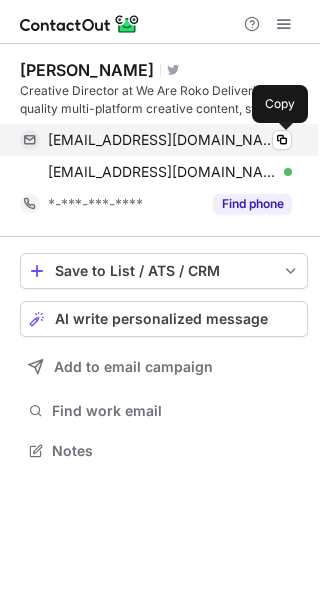 drag, startPoint x: 283, startPoint y: 141, endPoint x: 301, endPoint y: 151, distance: 20.59126 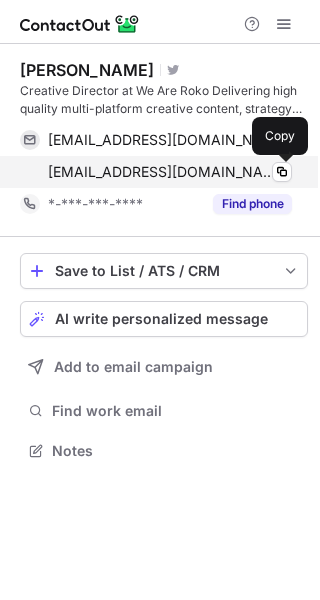 drag, startPoint x: 272, startPoint y: 170, endPoint x: 308, endPoint y: 181, distance: 37.64306 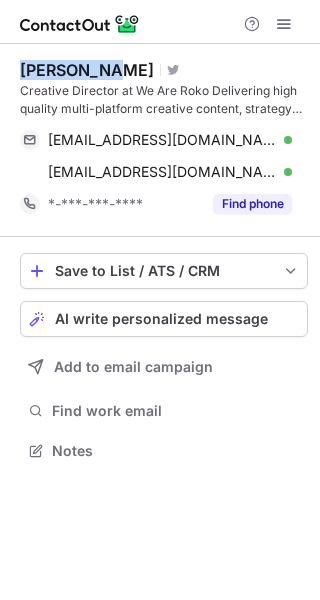drag, startPoint x: 16, startPoint y: 75, endPoint x: 97, endPoint y: 74, distance: 81.00617 